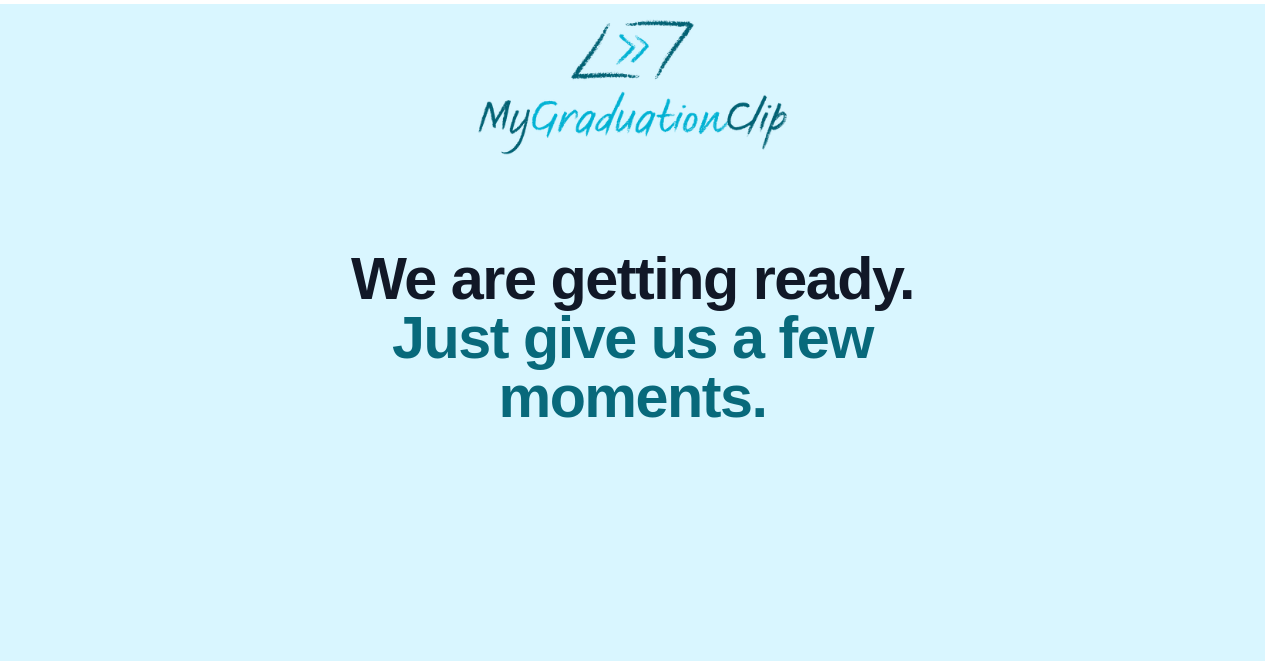 scroll, scrollTop: 0, scrollLeft: 0, axis: both 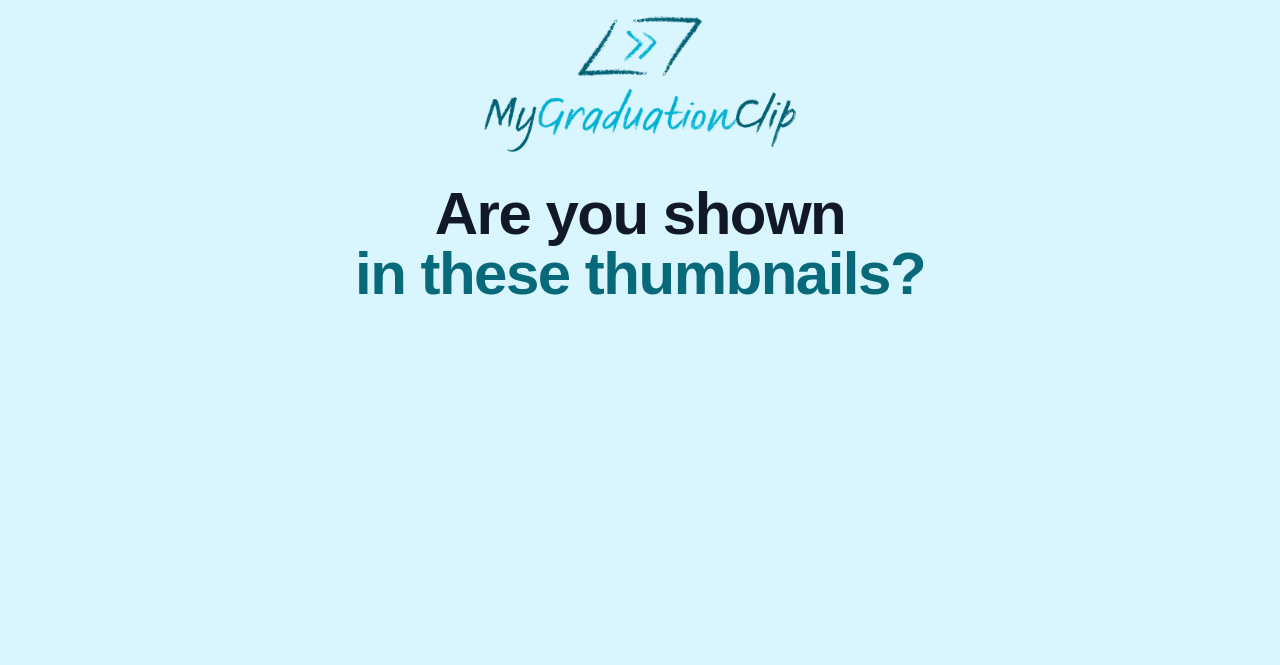 click on "Are you shown in these thumbnails?" at bounding box center (640, 176) 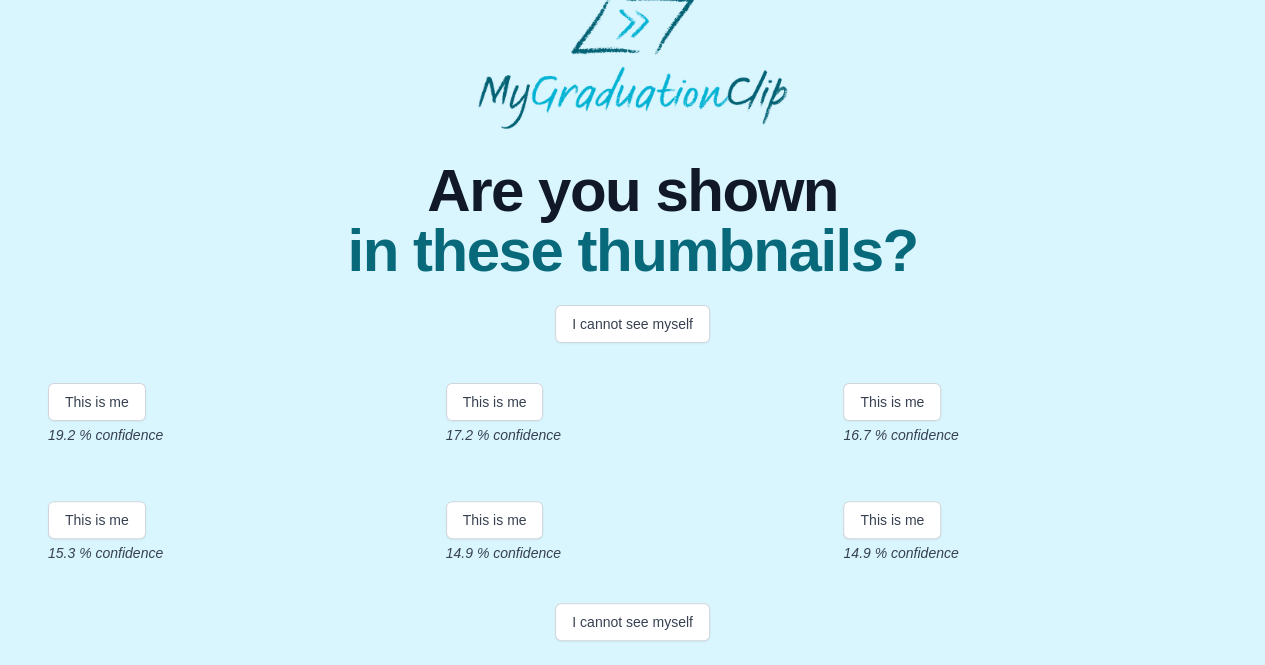 scroll, scrollTop: 432, scrollLeft: 0, axis: vertical 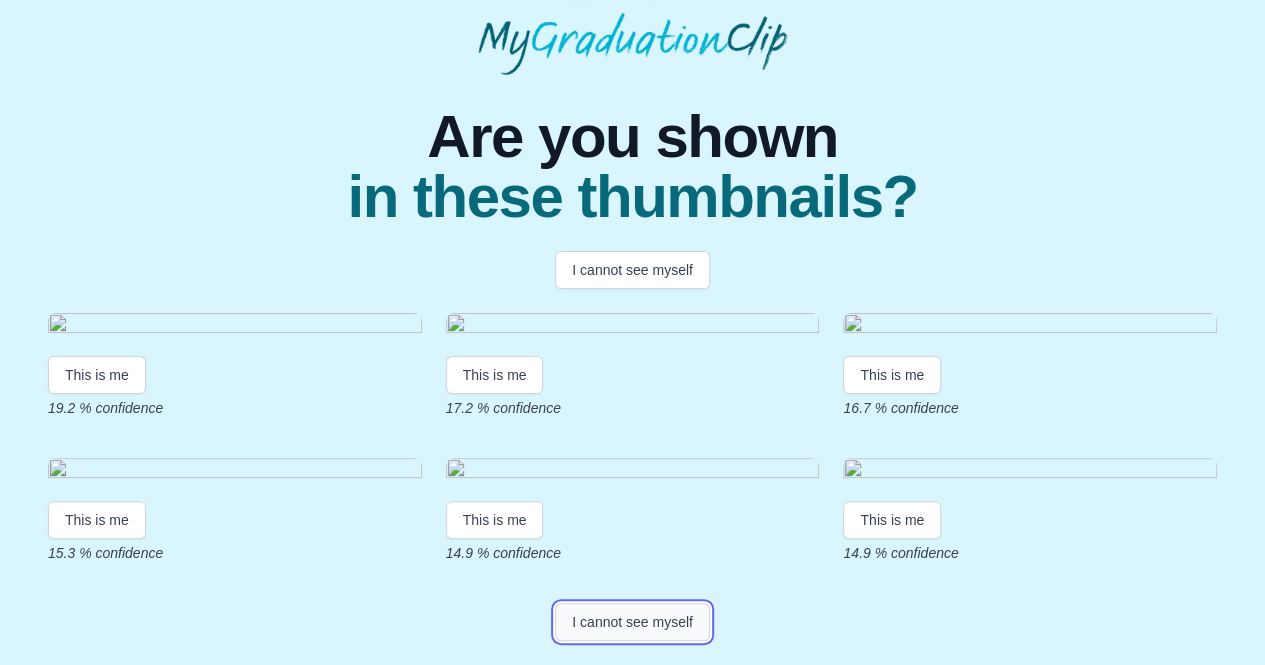 click on "I cannot see myself" at bounding box center [632, 622] 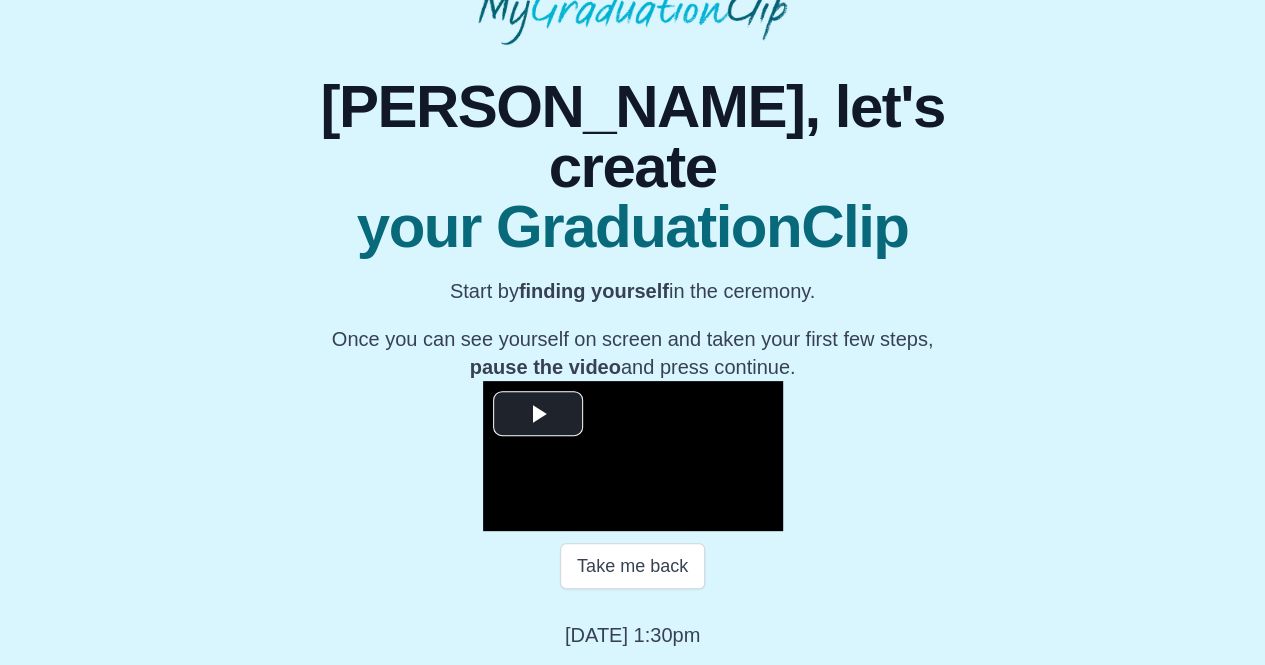 scroll, scrollTop: 182, scrollLeft: 0, axis: vertical 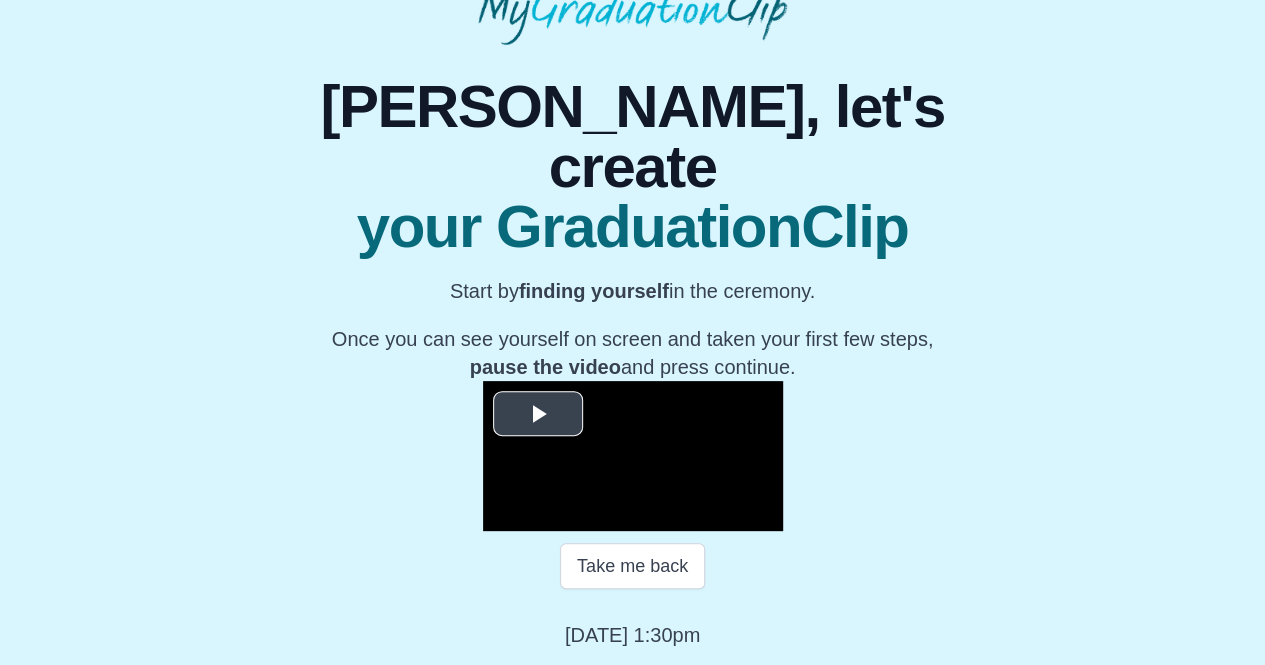 click at bounding box center [538, 414] 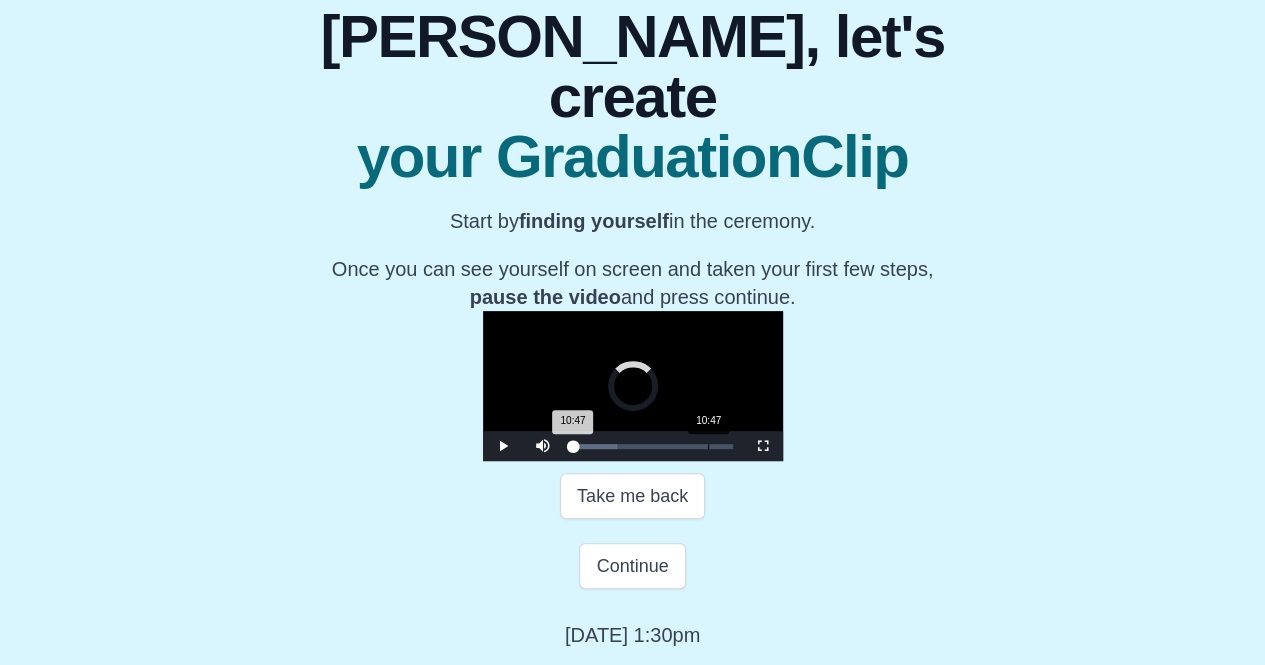 click on "Loaded : 0% 10:47 10:47 Progress : 0%" at bounding box center (653, 446) 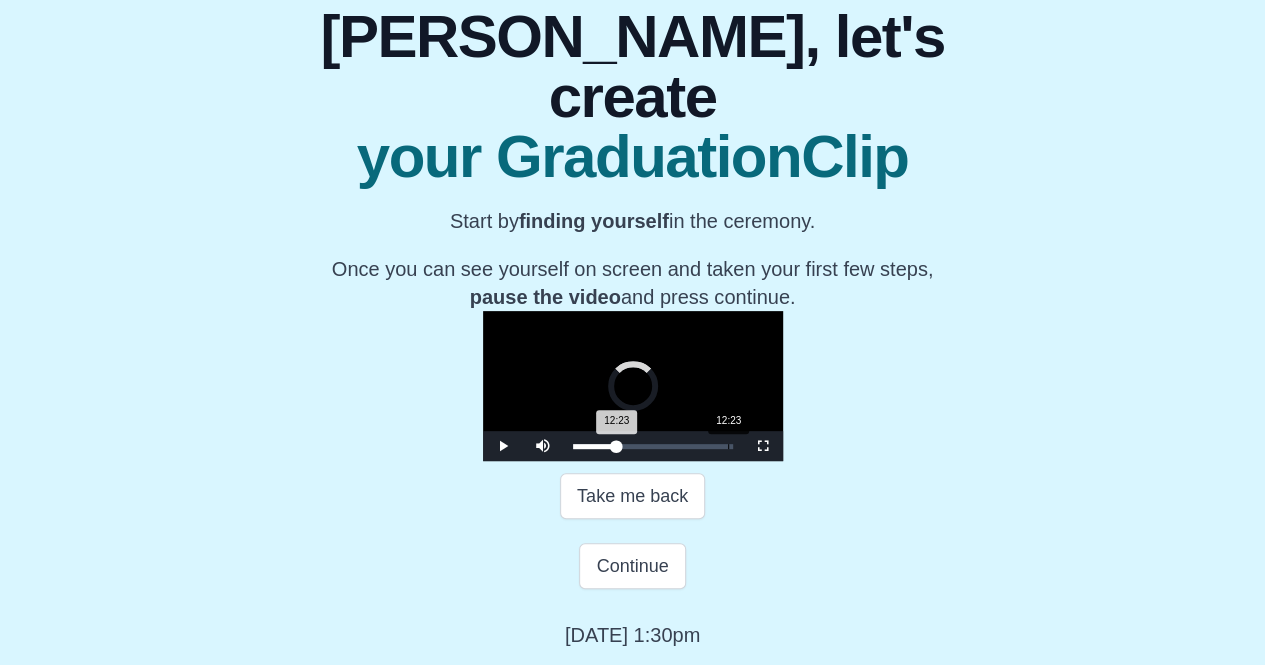 click on "Loaded : 0% 12:23 12:23 Progress : 0%" at bounding box center (653, 446) 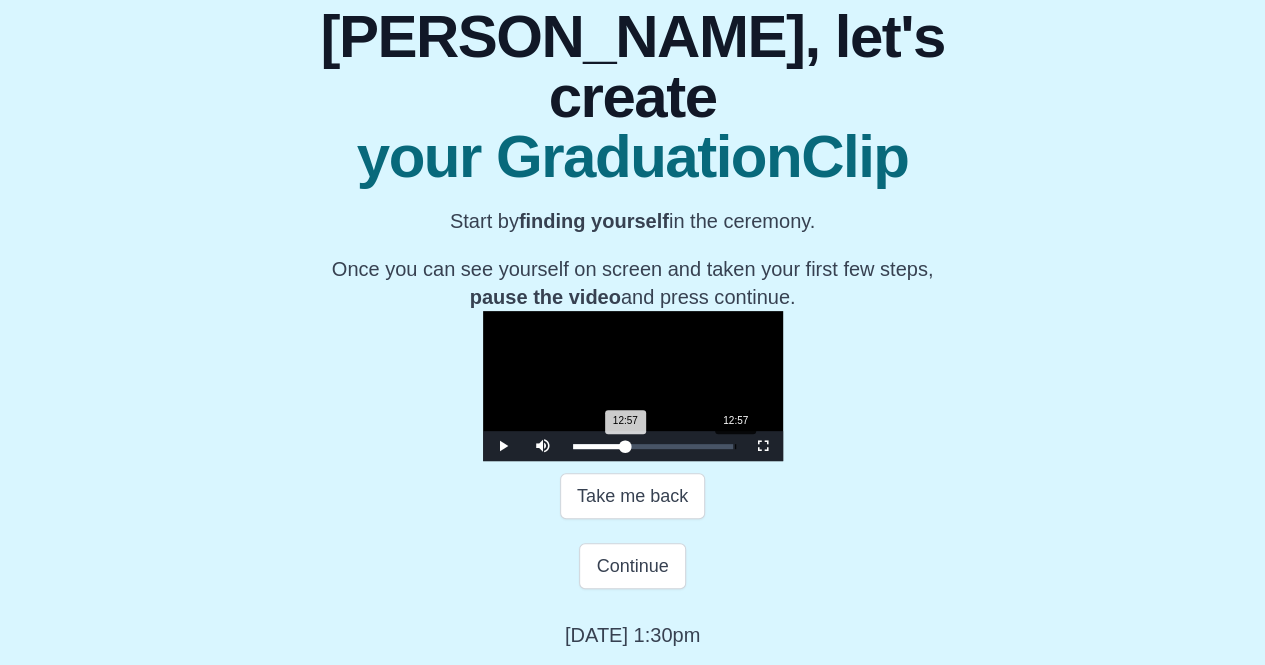 click on "12:57 Progress : 0%" at bounding box center (599, 446) 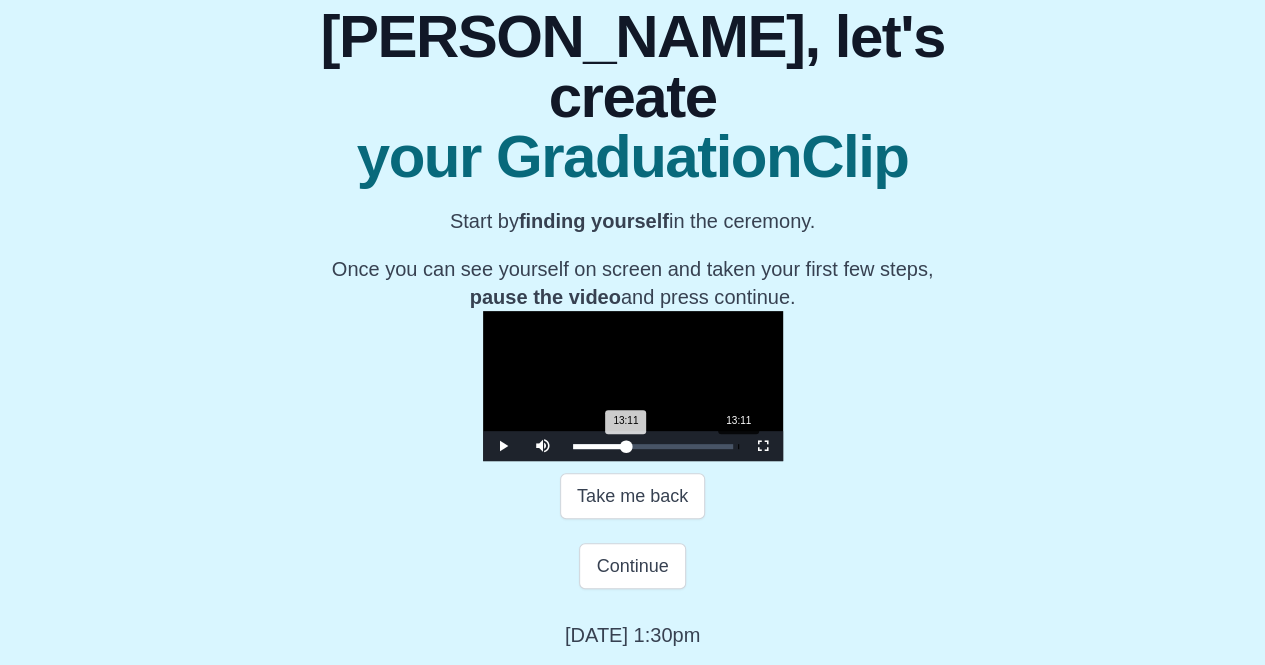 click on "13:11 Progress : 0%" at bounding box center [600, 446] 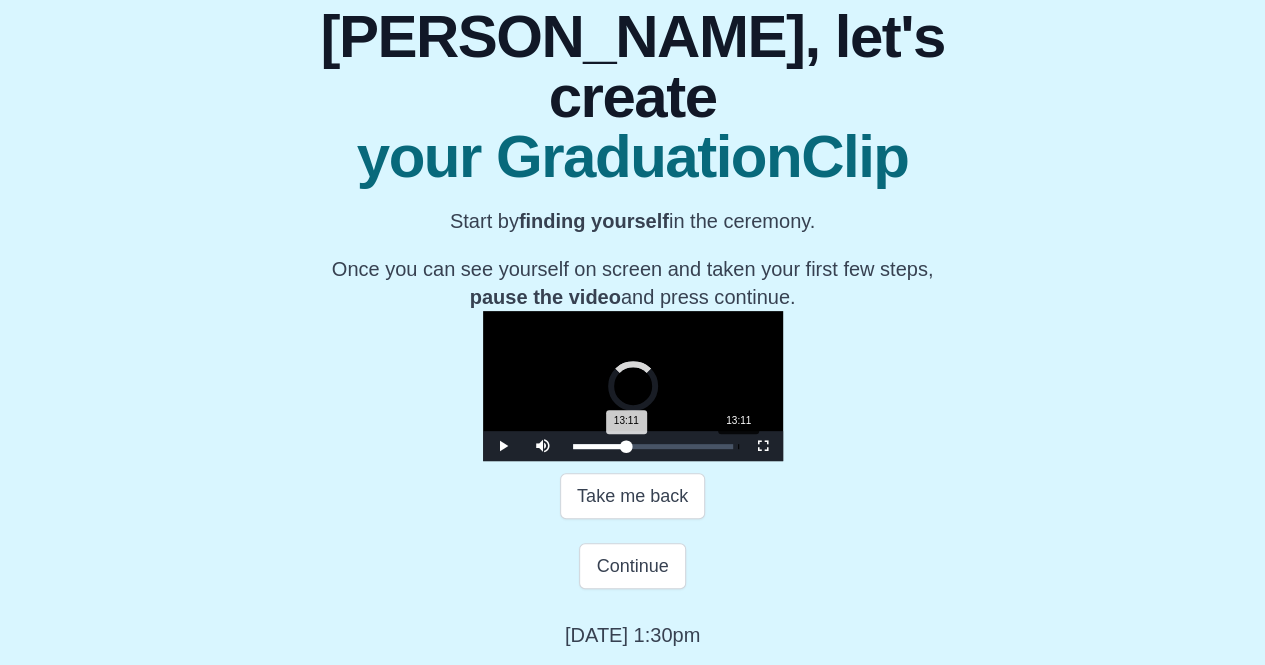 click on "13:11 Progress : 0%" at bounding box center (600, 446) 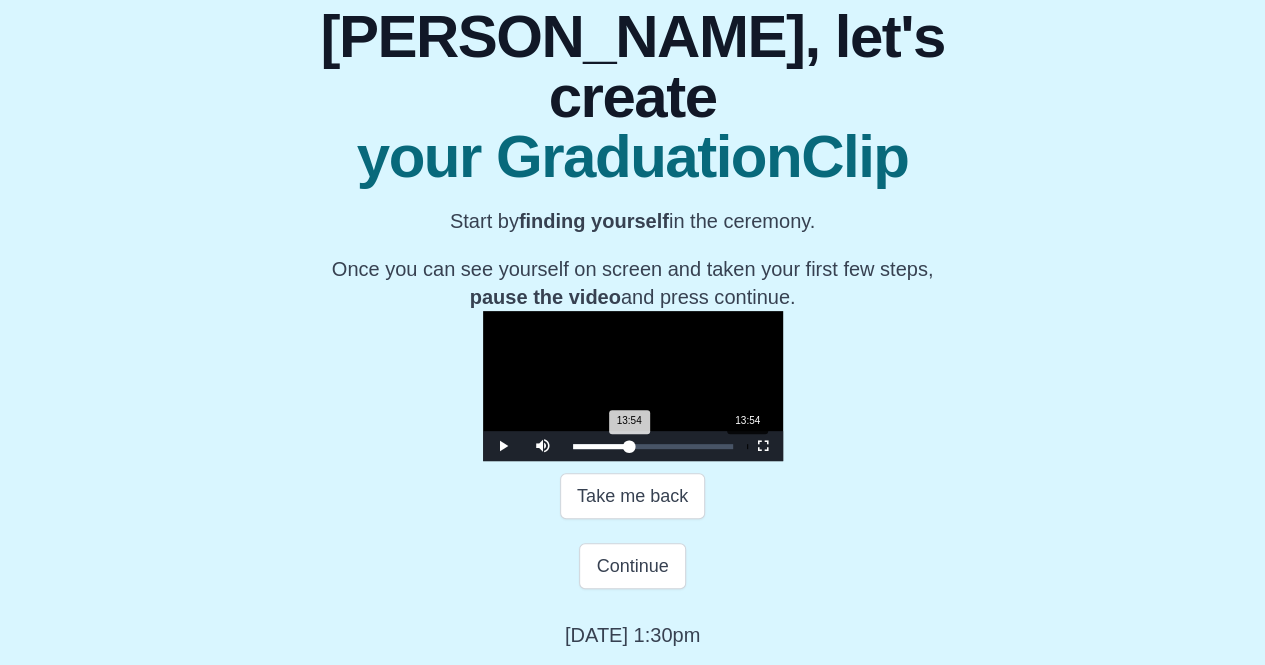 click on "Loaded : 0% 13:54 13:54 Progress : 0%" at bounding box center (653, 446) 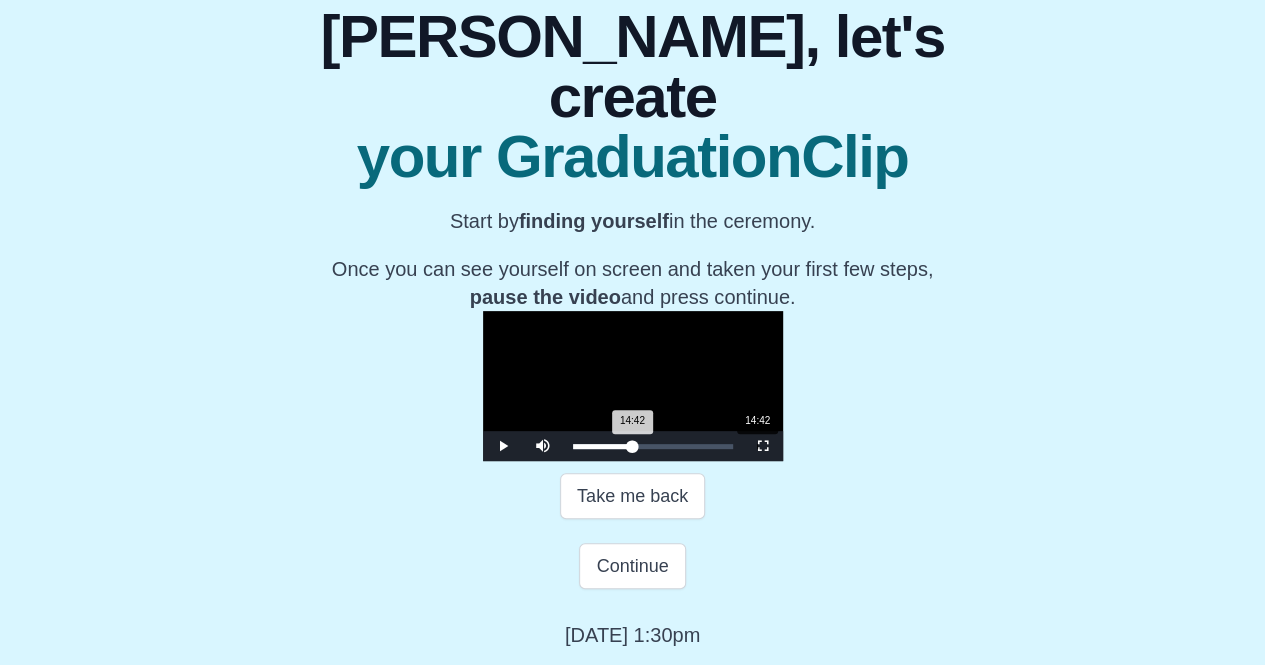 click on "Loaded : 0% 14:42 14:42 Progress : 0%" at bounding box center [653, 446] 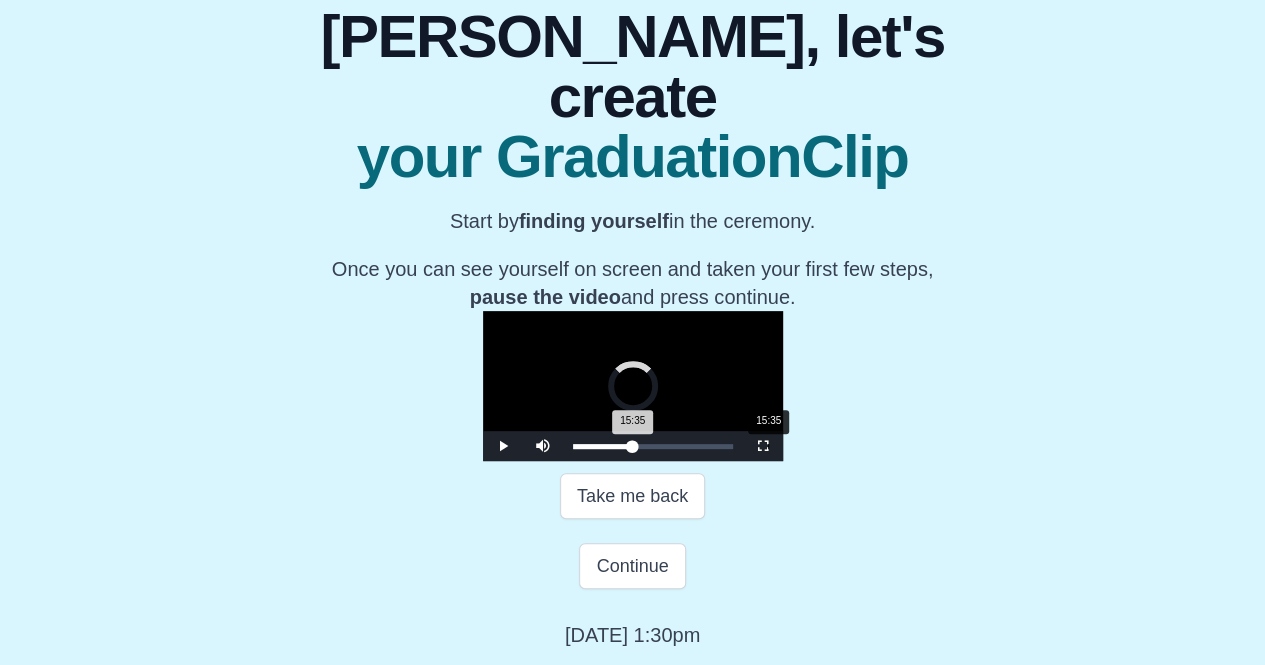 click on "Loaded : 0% 15:35 15:35 Progress : 0%" at bounding box center (653, 446) 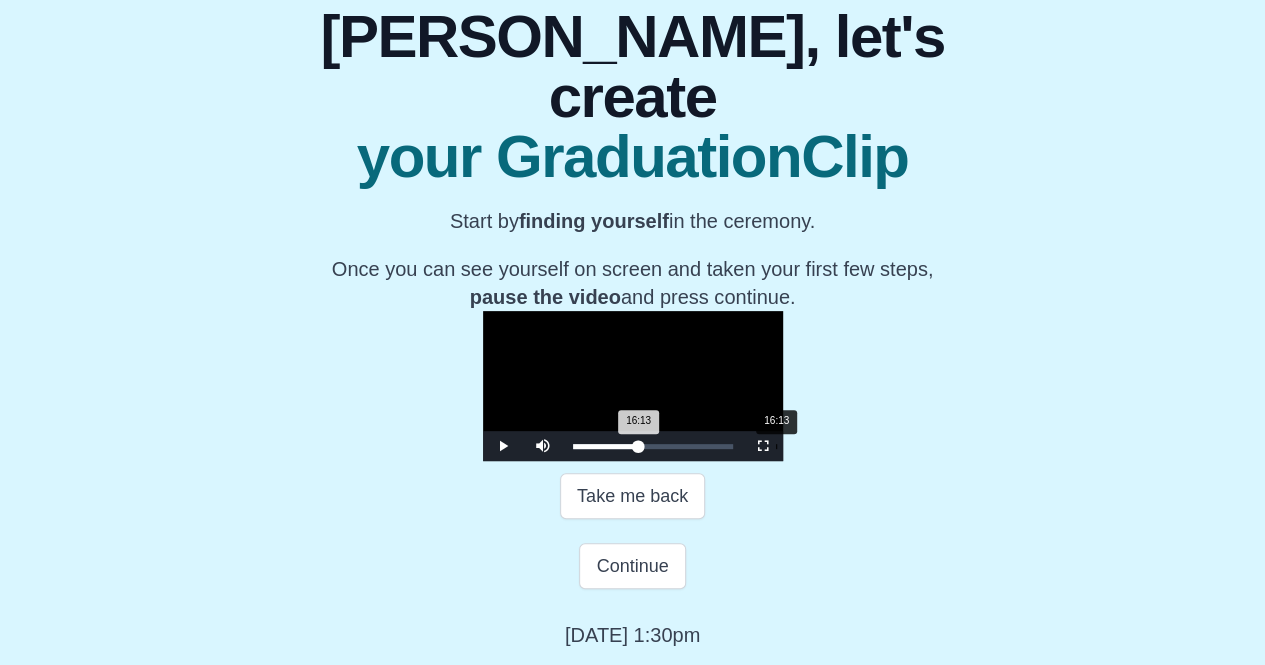 click on "Loaded : 0% 16:13 16:13 Progress : 0%" at bounding box center (653, 446) 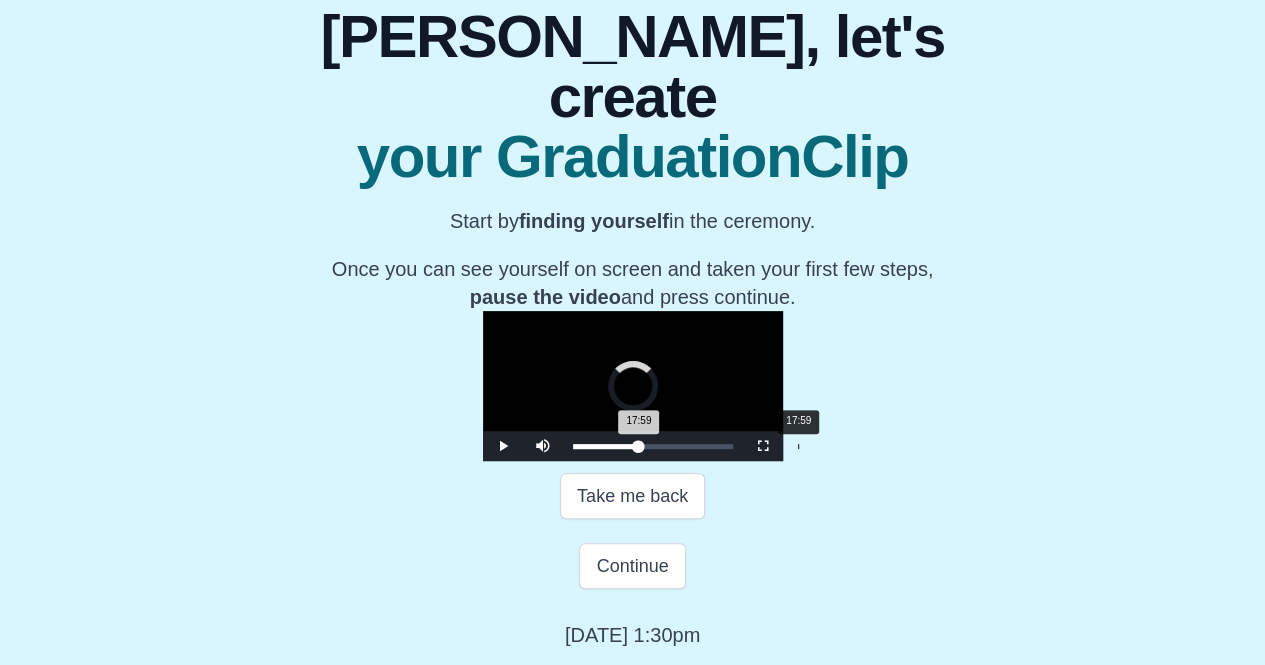 click on "17:59" at bounding box center [798, 446] 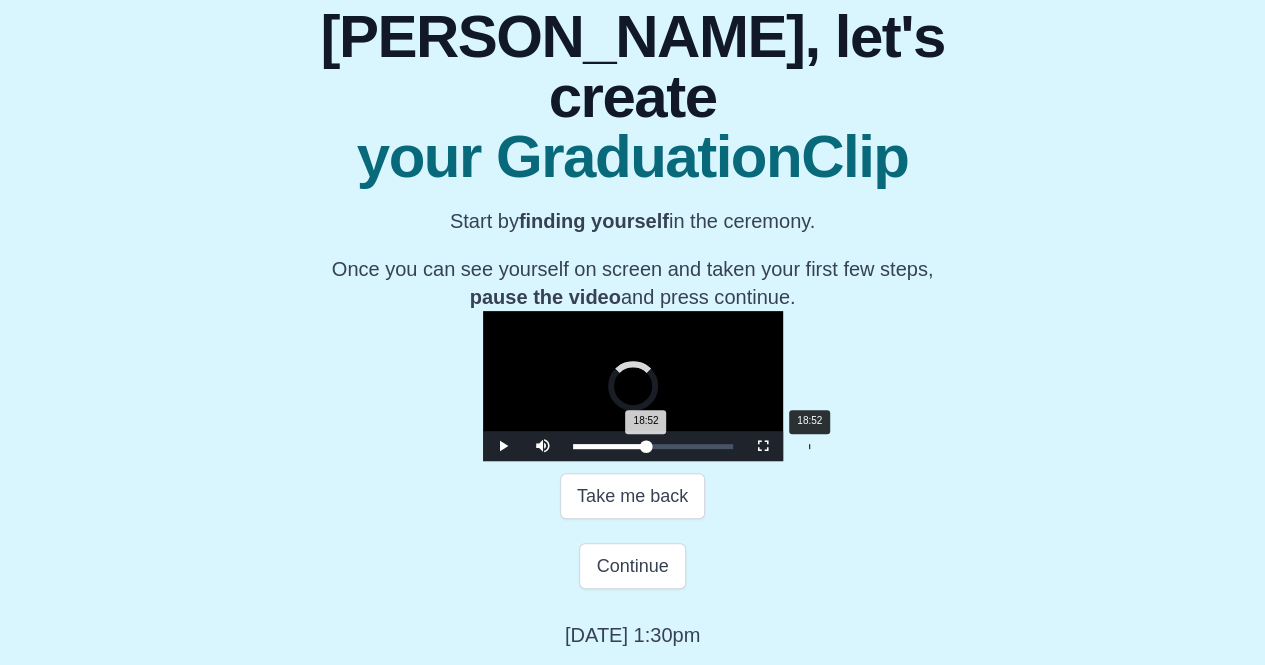 click on "Loaded : 0% 18:52 18:52 Progress : 0%" at bounding box center [653, 446] 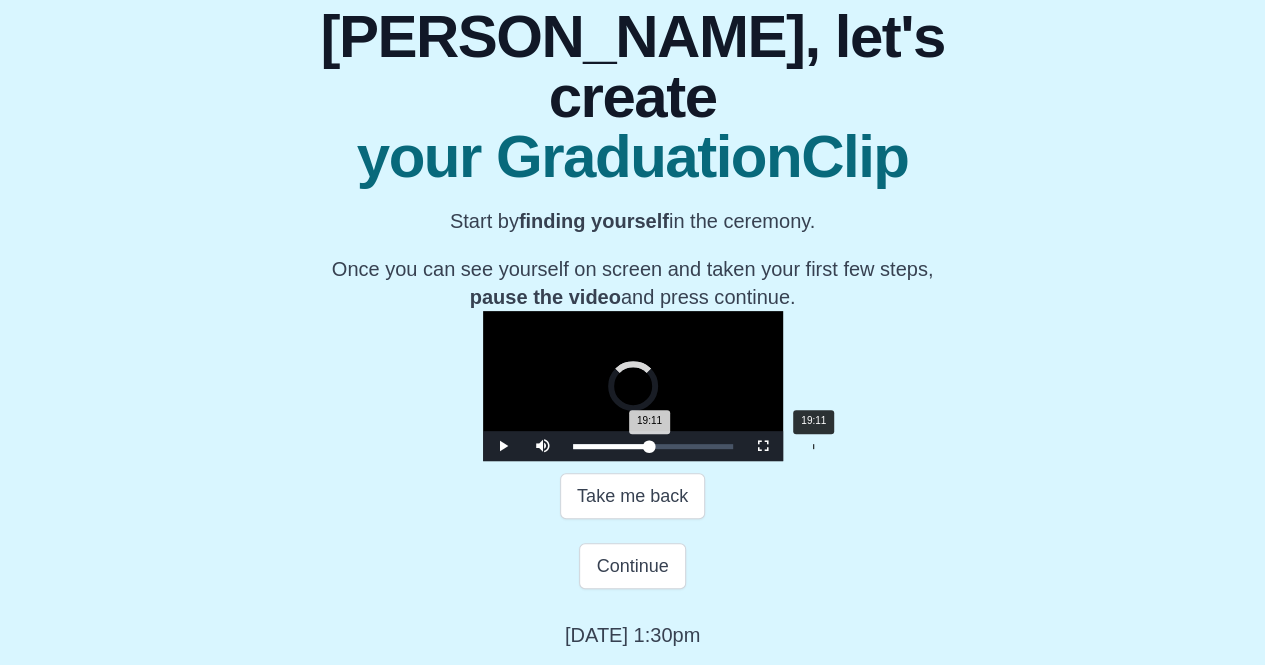 click on "19:11 Progress : 0%" at bounding box center (611, 446) 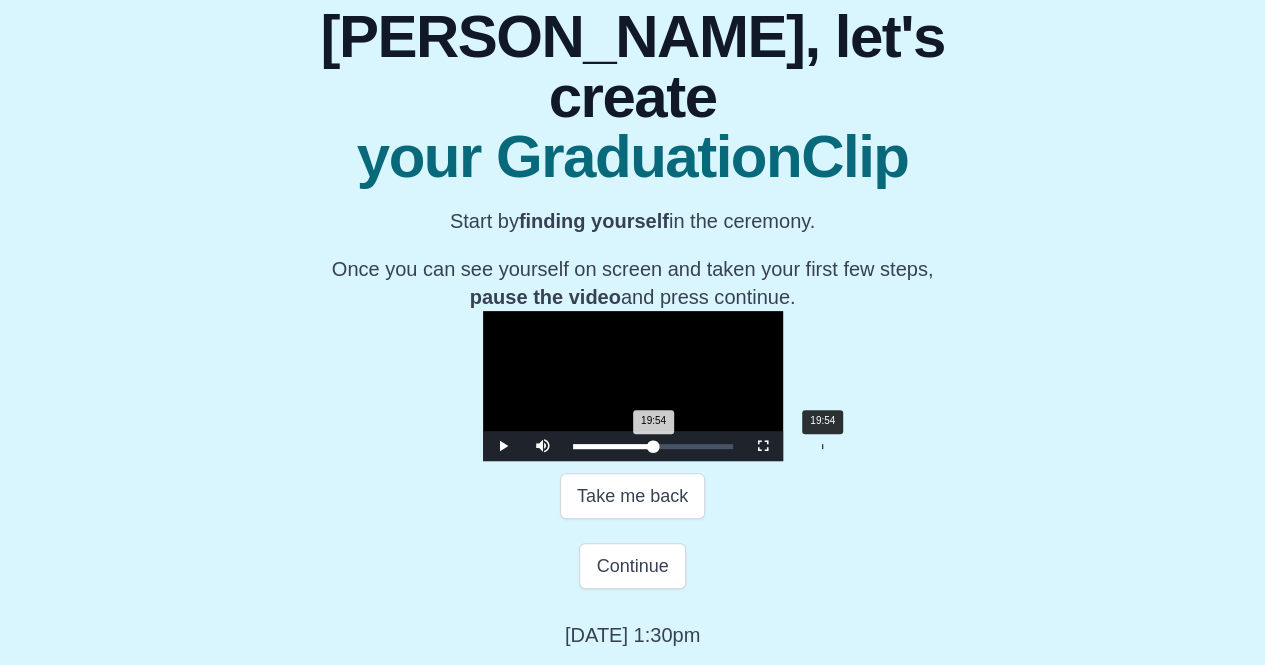 click on "Loaded : 0% 19:54 19:54 Progress : 0%" at bounding box center [653, 446] 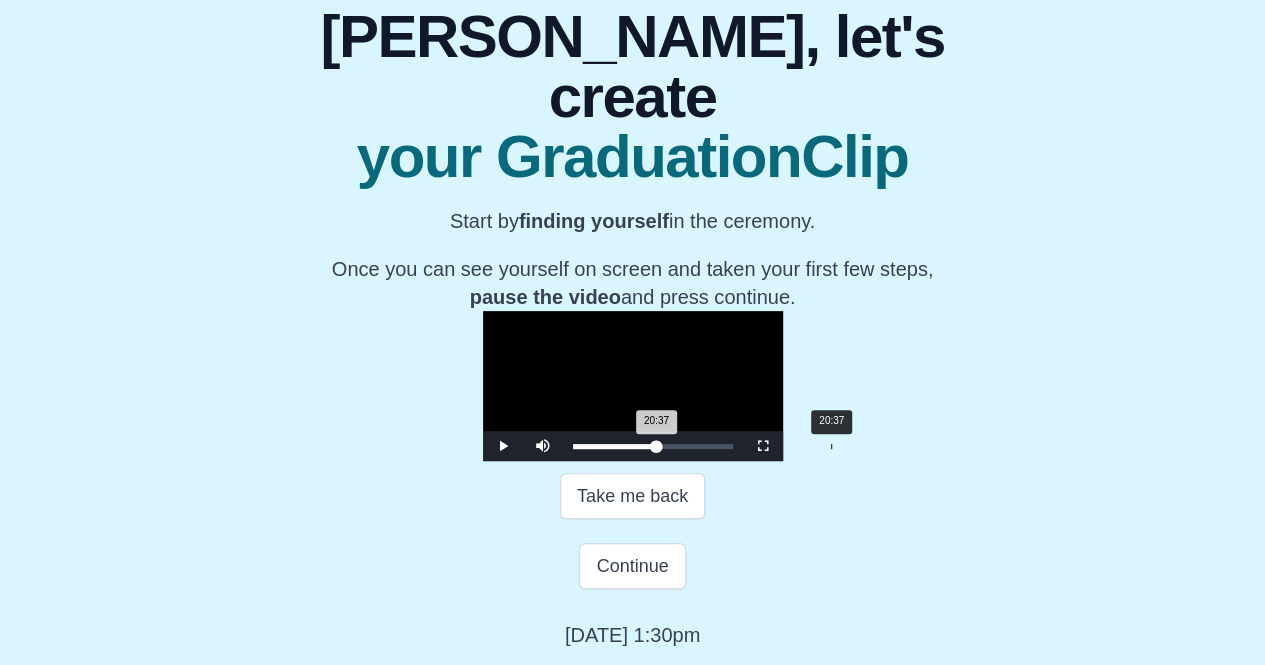 click on "Loaded : 0% 20:37 20:37 Progress : 0%" at bounding box center [653, 446] 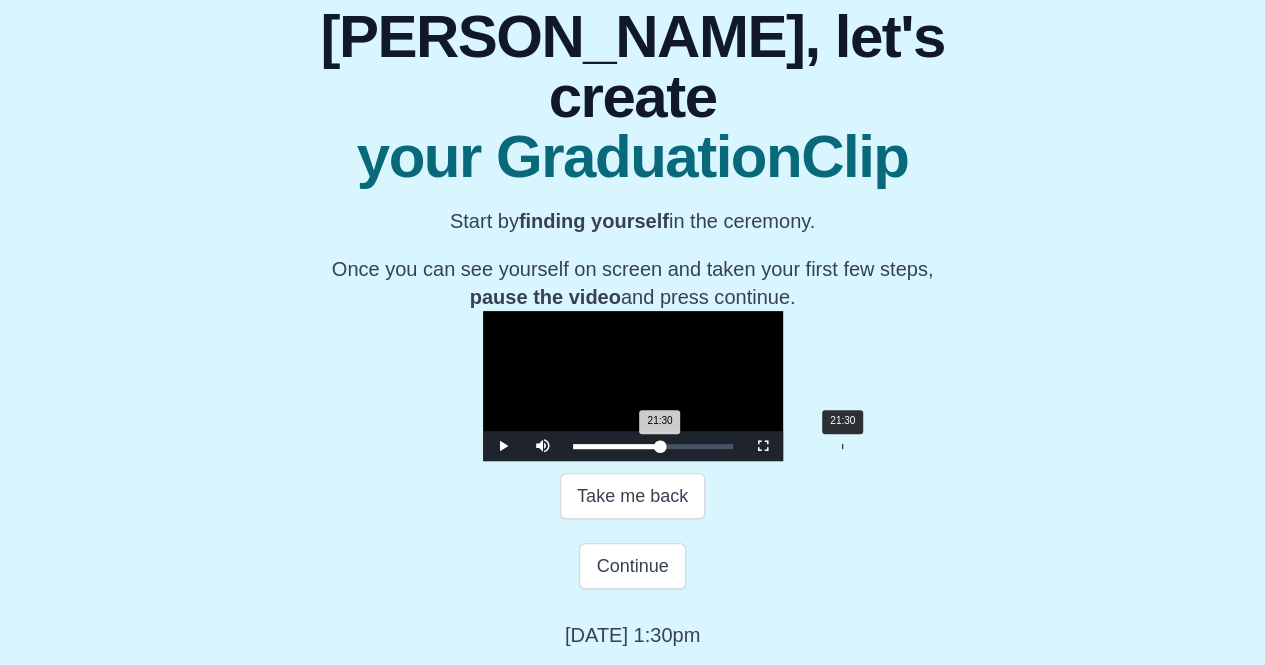 click on "Loaded : 0% 21:30 21:30 Progress : 0%" at bounding box center (653, 446) 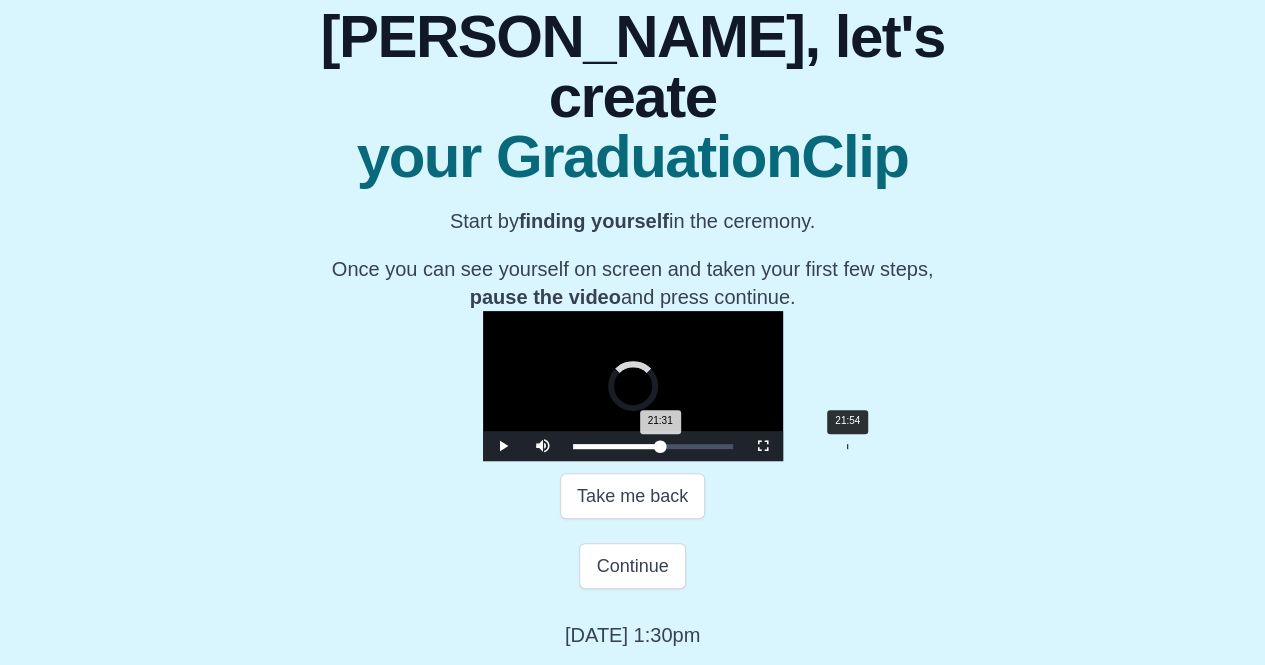 click on "21:31 Progress : 0%" at bounding box center [617, 446] 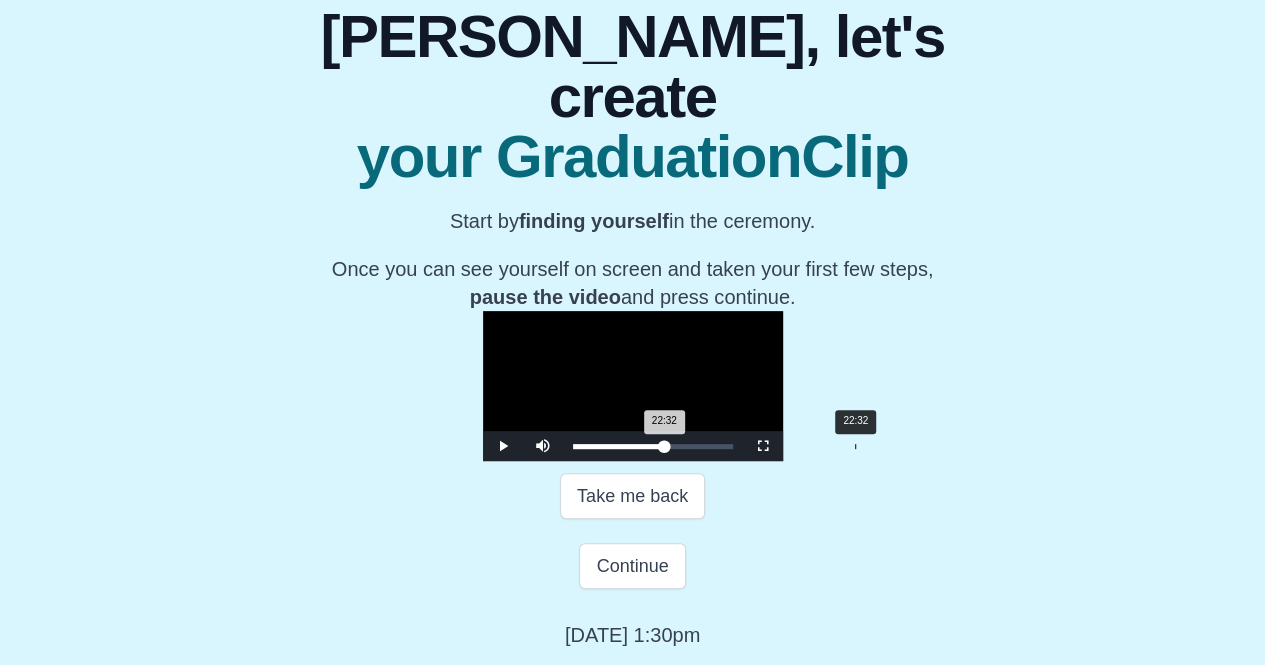 click on "22:32 Progress : 0%" at bounding box center (619, 446) 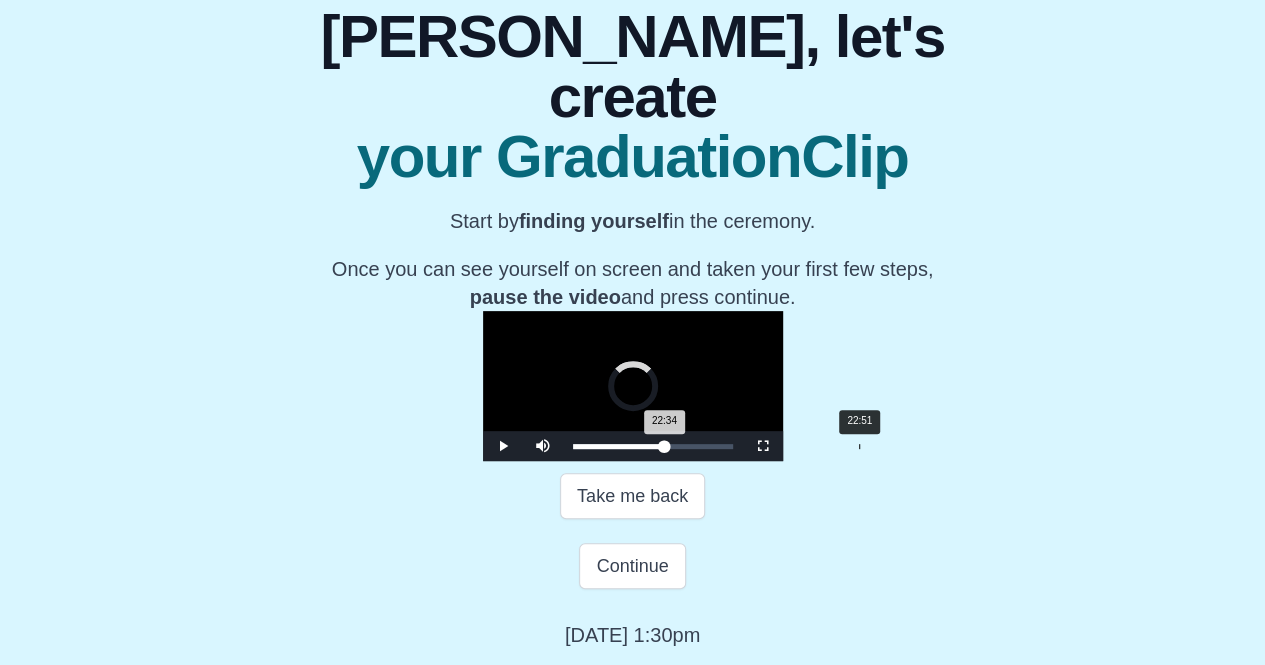 click on "22:34 Progress : 0%" at bounding box center (619, 446) 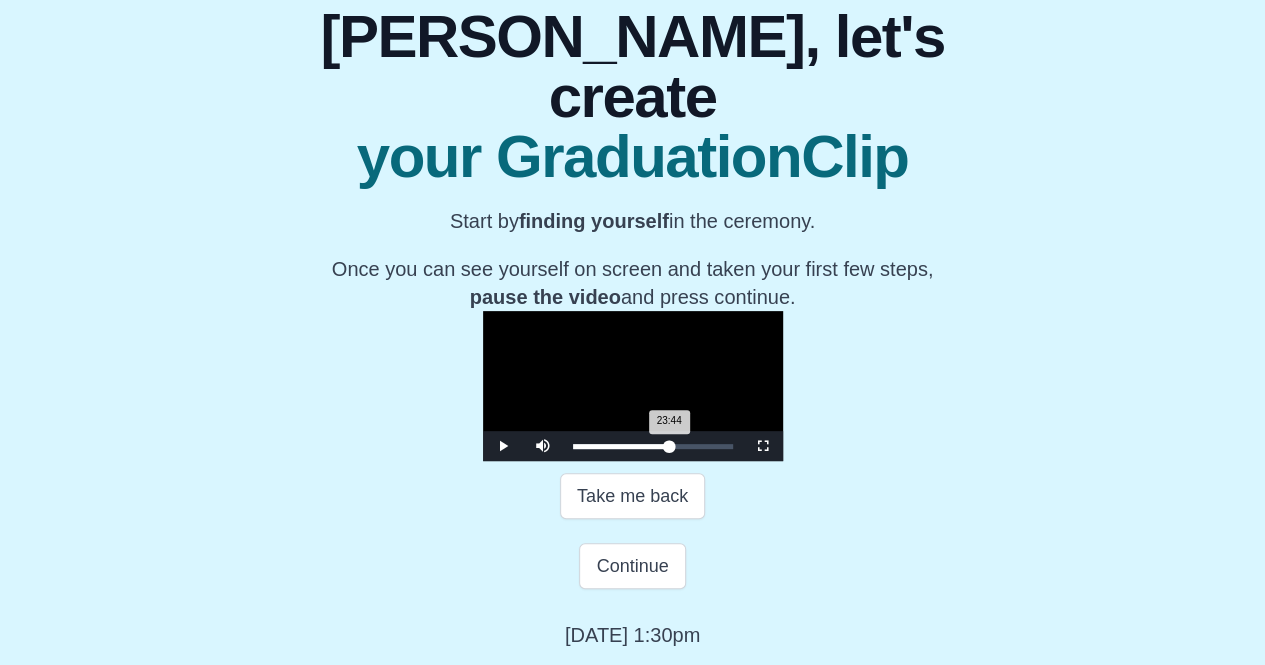 click on "Loaded : 0% 23:44 23:44 Progress : 0%" at bounding box center [653, 446] 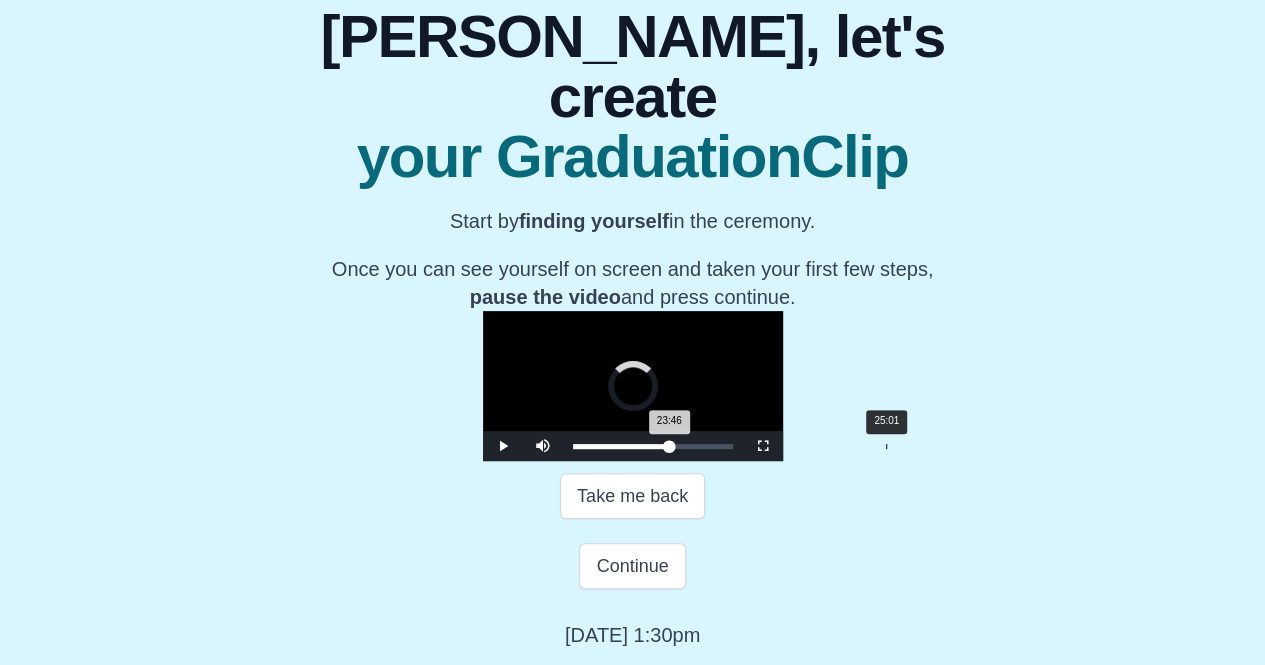 click on "25:01" at bounding box center (886, 446) 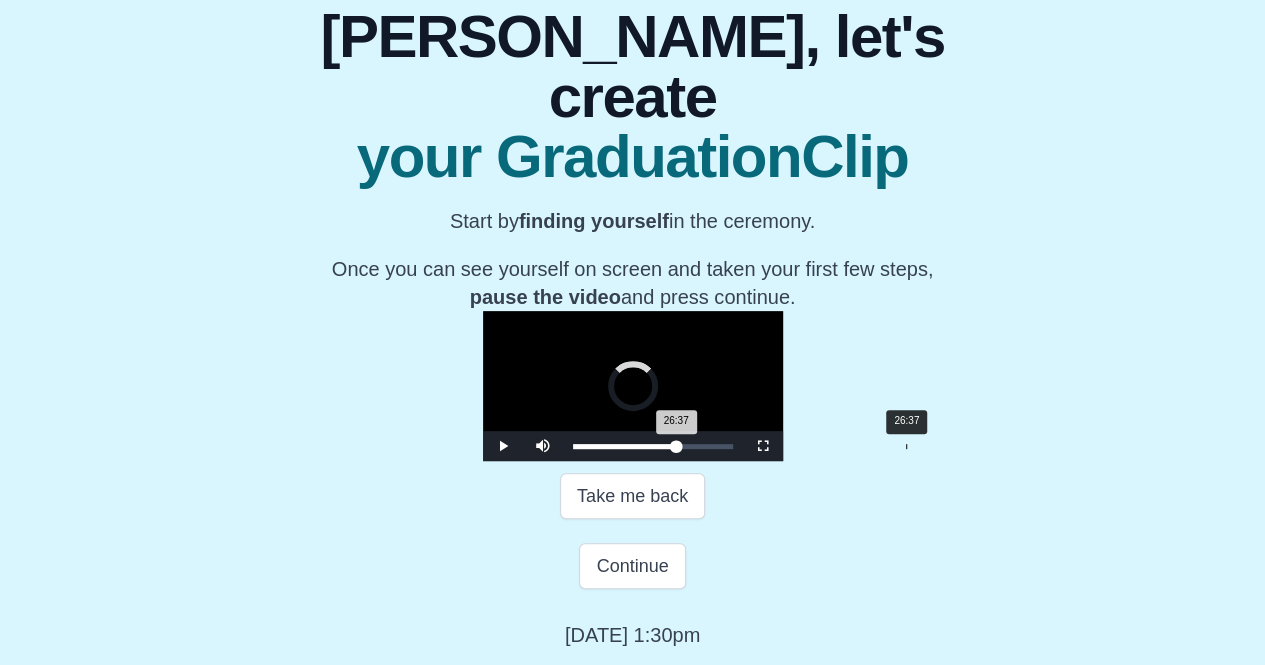 click on "Loaded : 0% 26:37 26:37 Progress : 0%" at bounding box center [653, 446] 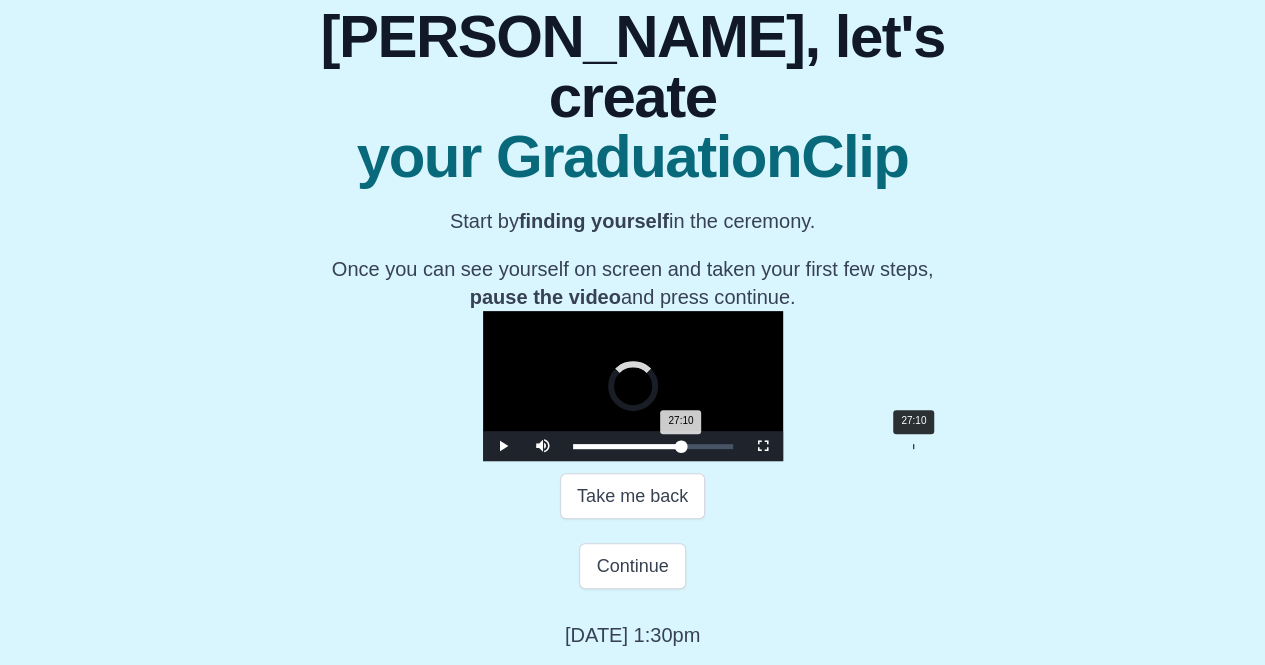 click on "27:10 Progress : 0%" at bounding box center [627, 446] 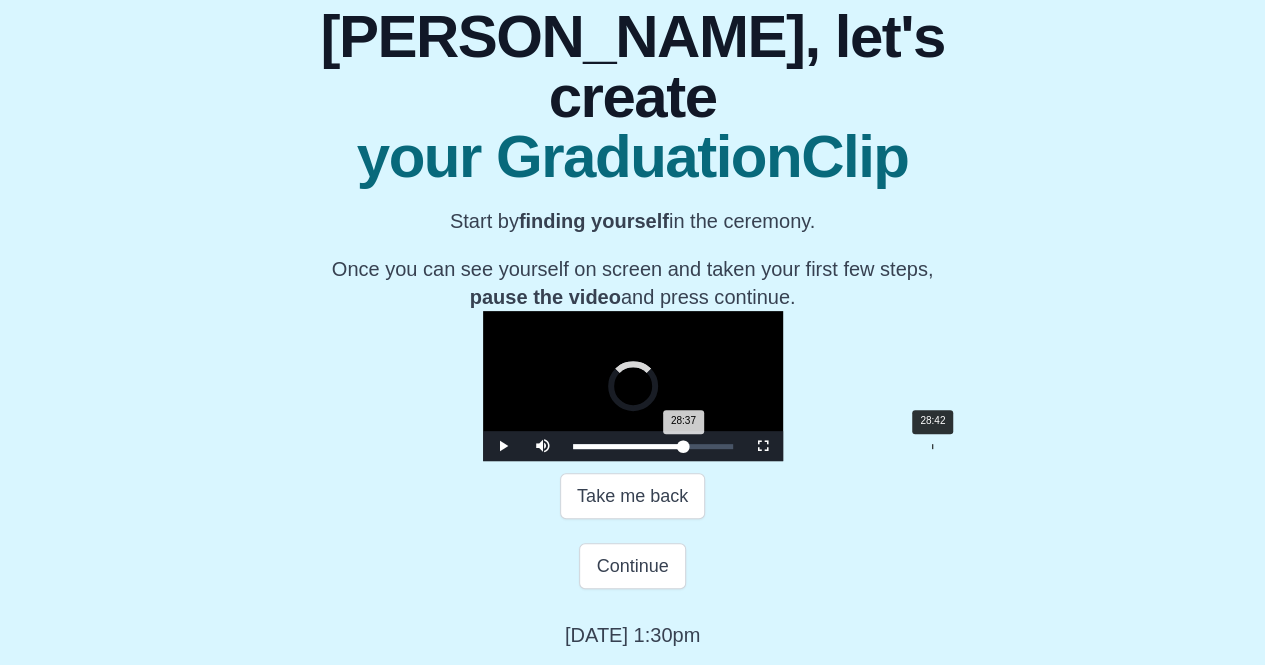 click on "Loaded : 0% 28:42 28:37 Progress : 0%" at bounding box center [653, 446] 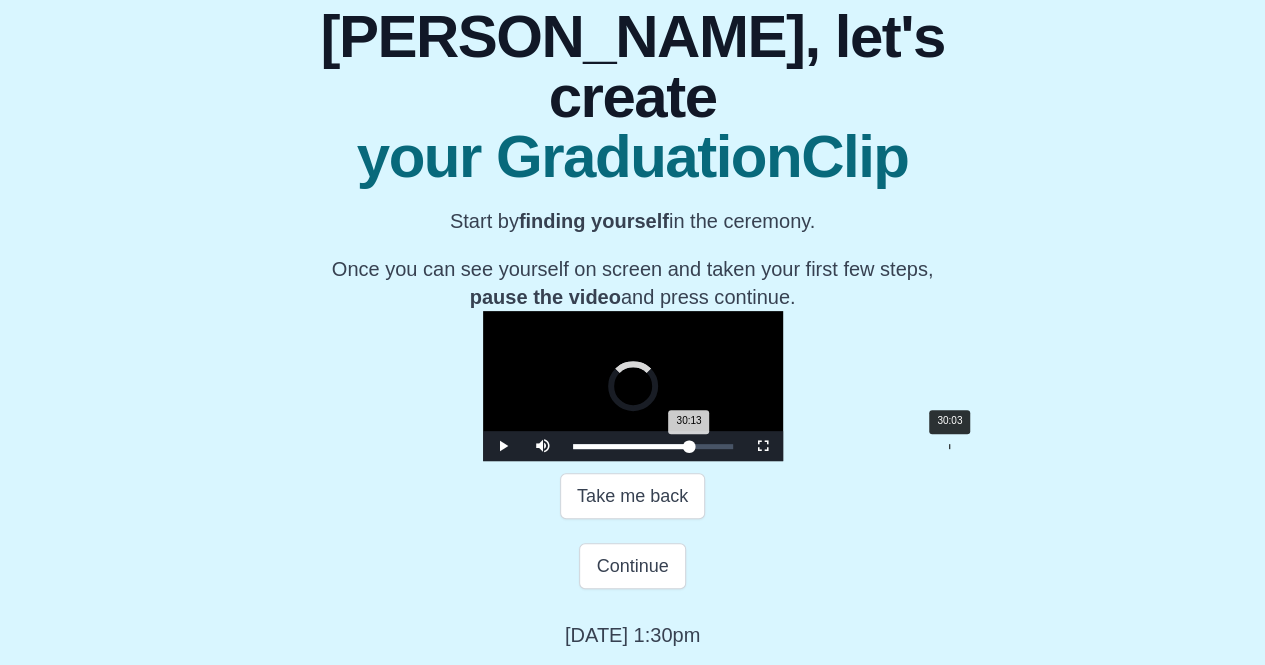click on "Loaded : 0% 30:03 30:13 Progress : 0%" at bounding box center (653, 446) 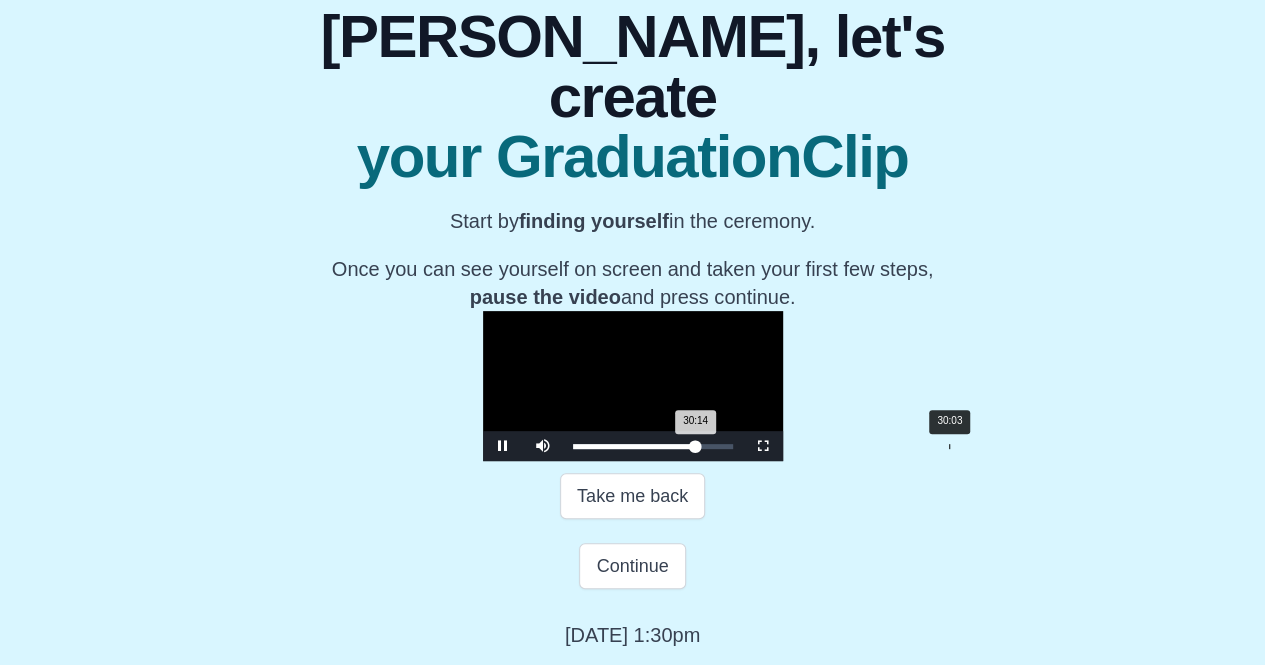 scroll, scrollTop: 249, scrollLeft: 0, axis: vertical 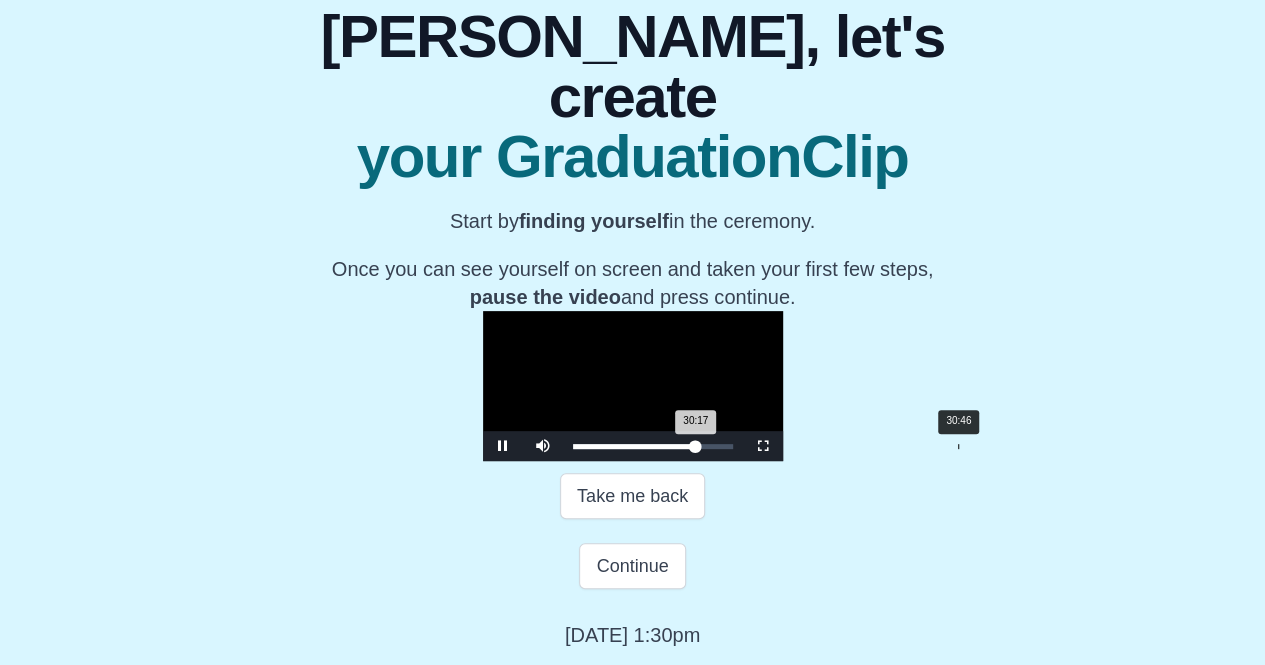 click on "Loaded : 0% 30:46 30:17 Progress : 0%" at bounding box center [653, 446] 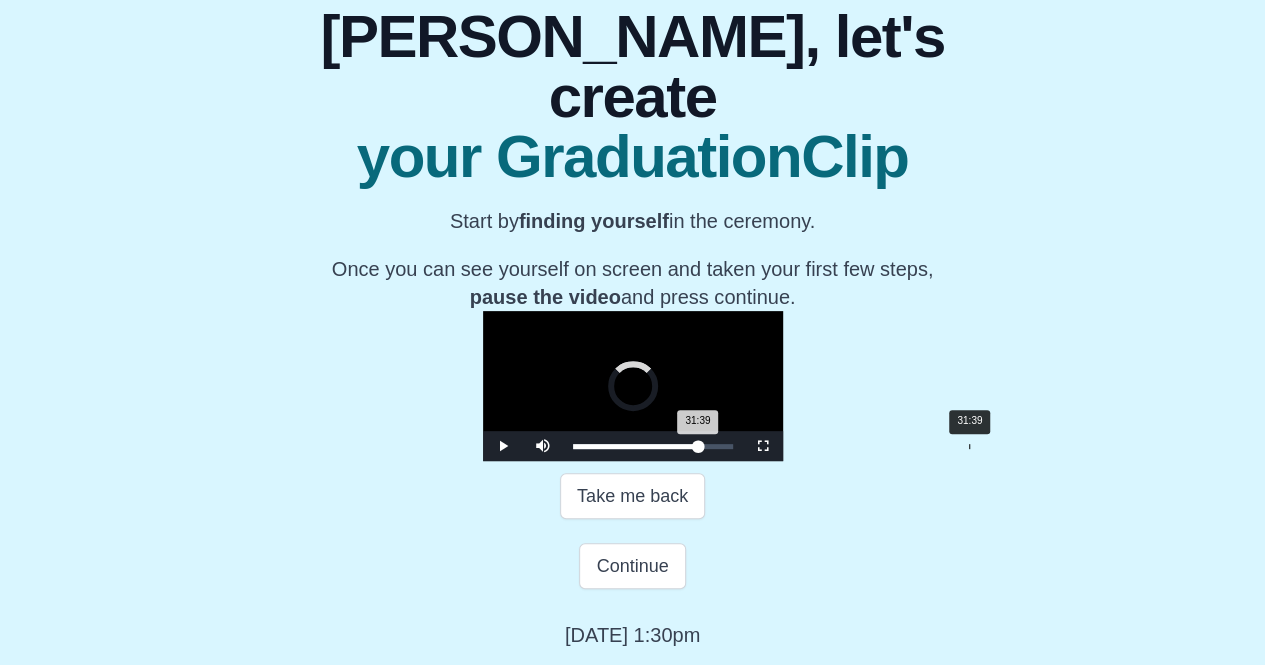 click on "Loaded : 0% 31:39 31:39 Progress : 0%" at bounding box center (653, 446) 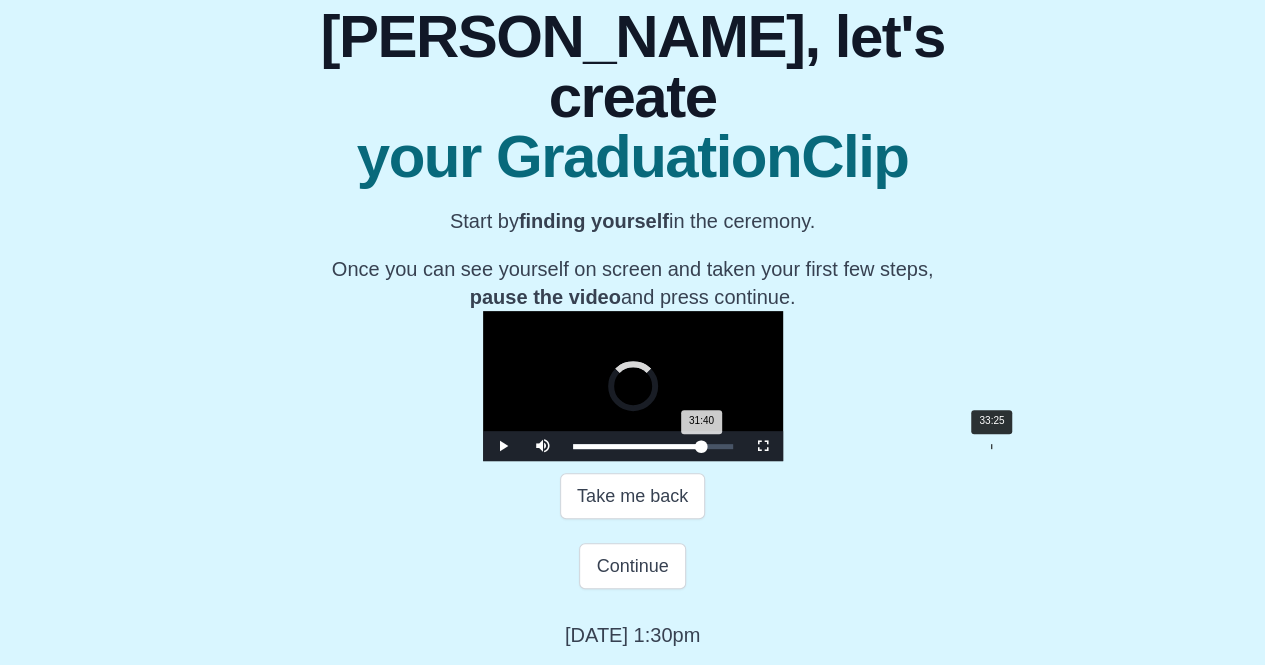 click on "Loaded : 0% 33:25 31:40 Progress : 0%" at bounding box center (653, 446) 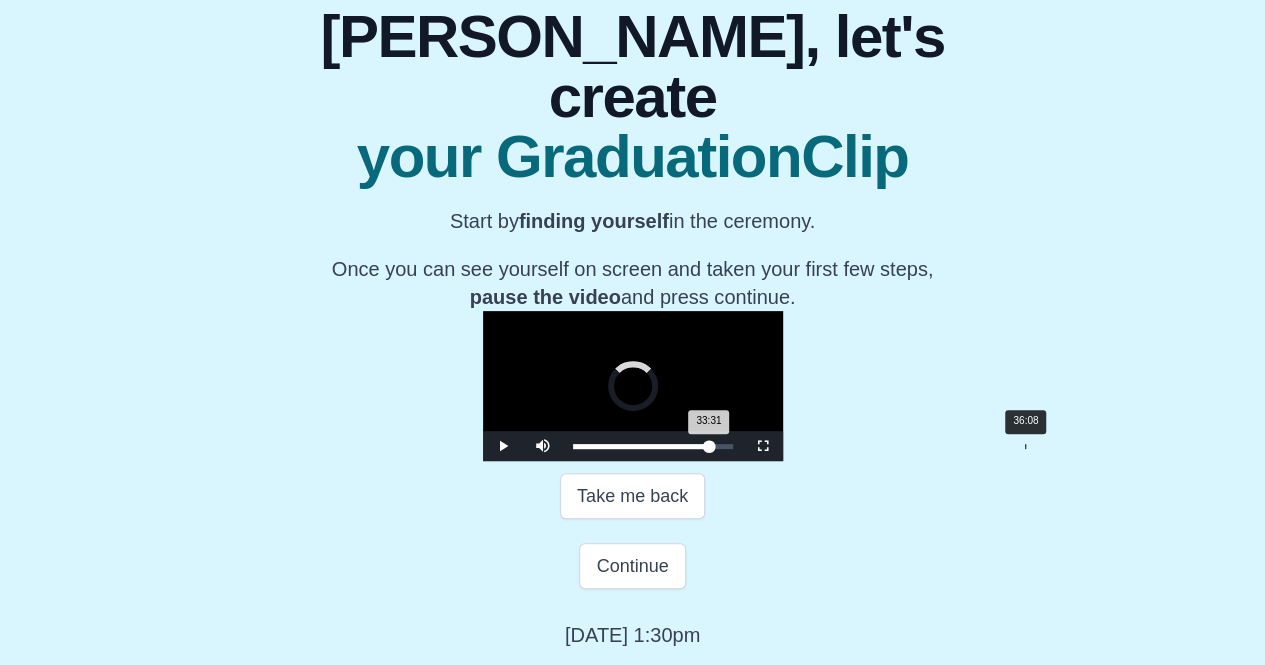 click on "Loaded : 0% 36:08 33:31 Progress : 0%" at bounding box center [653, 446] 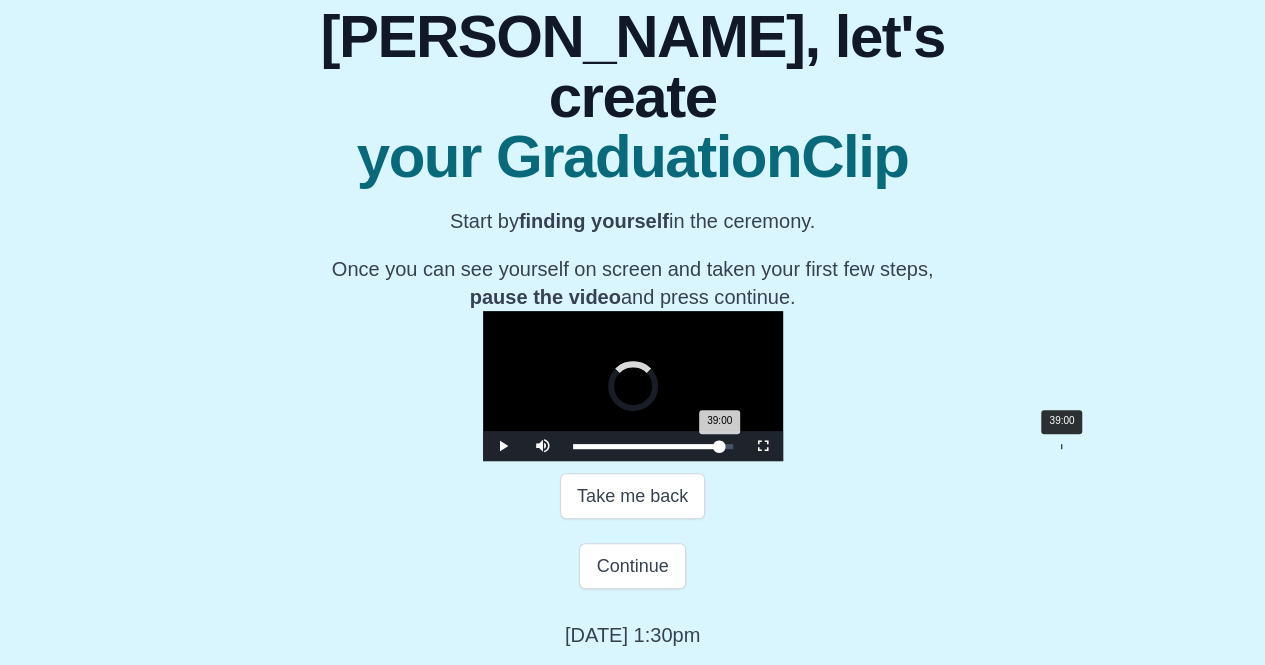 click on "Loaded : 0% 39:00 39:00 Progress : 0%" at bounding box center [653, 446] 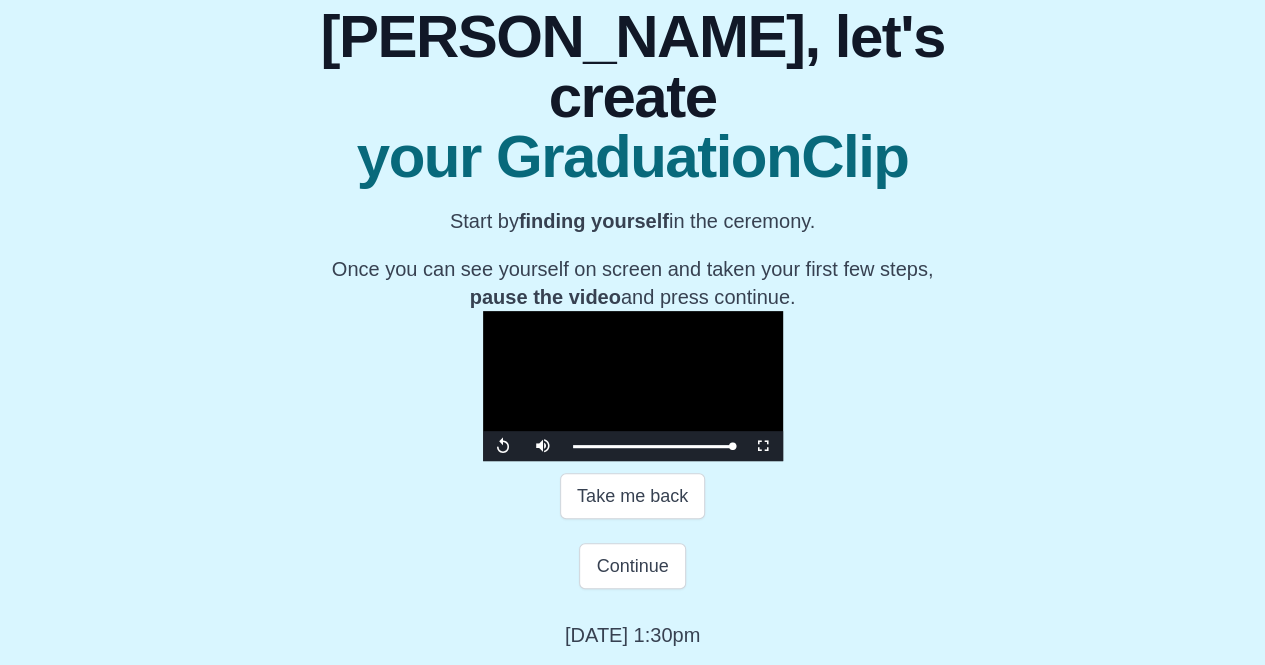 scroll, scrollTop: 0, scrollLeft: 0, axis: both 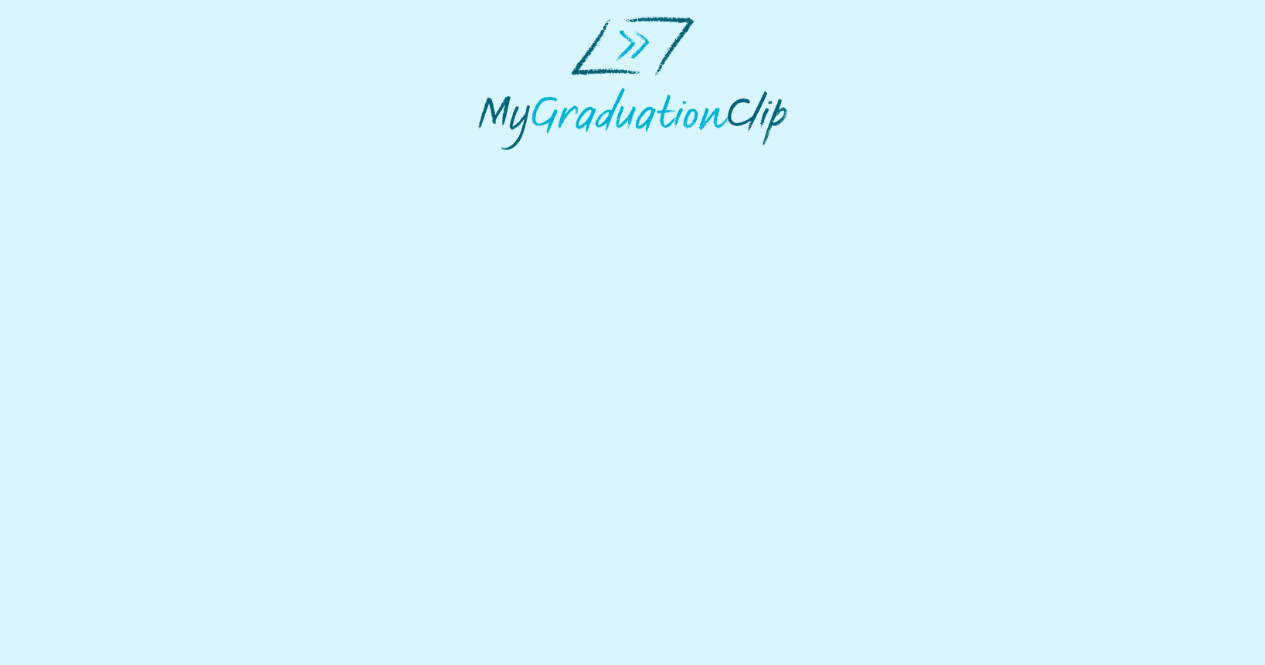 select on "**********" 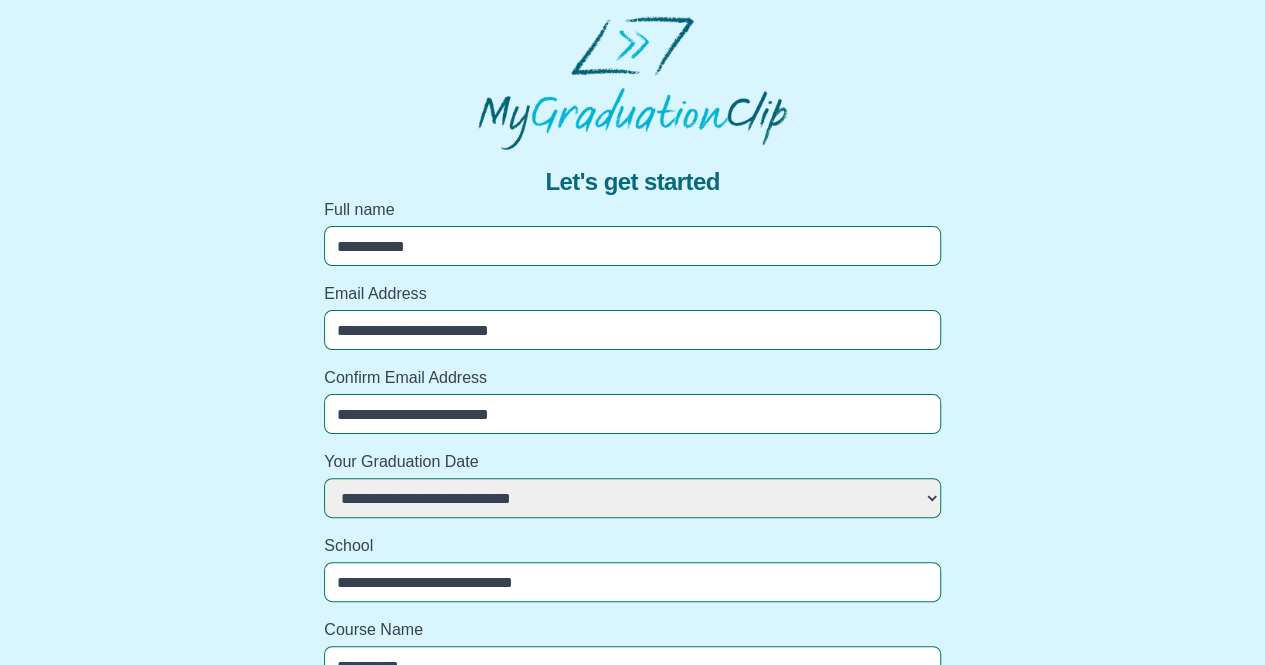 scroll, scrollTop: 422, scrollLeft: 0, axis: vertical 